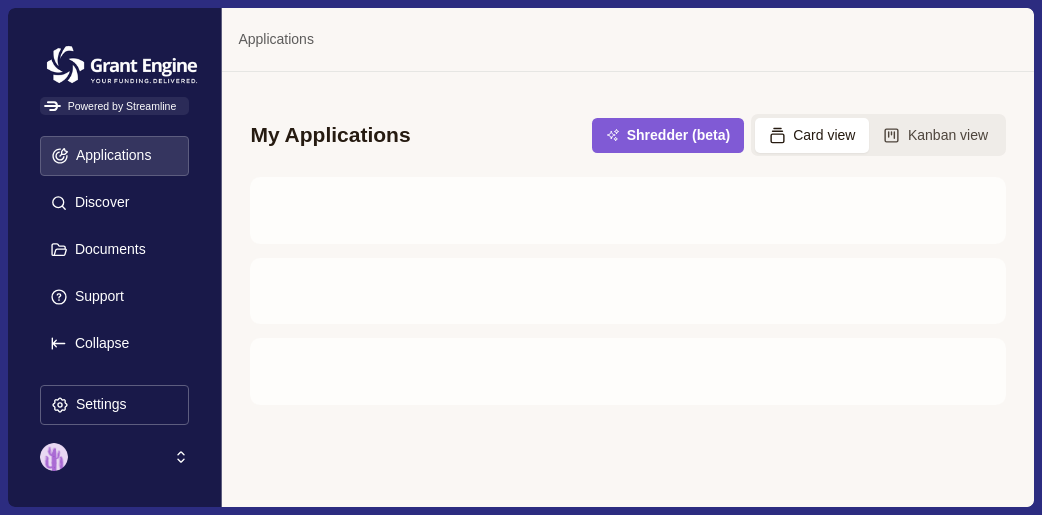 scroll, scrollTop: 0, scrollLeft: 0, axis: both 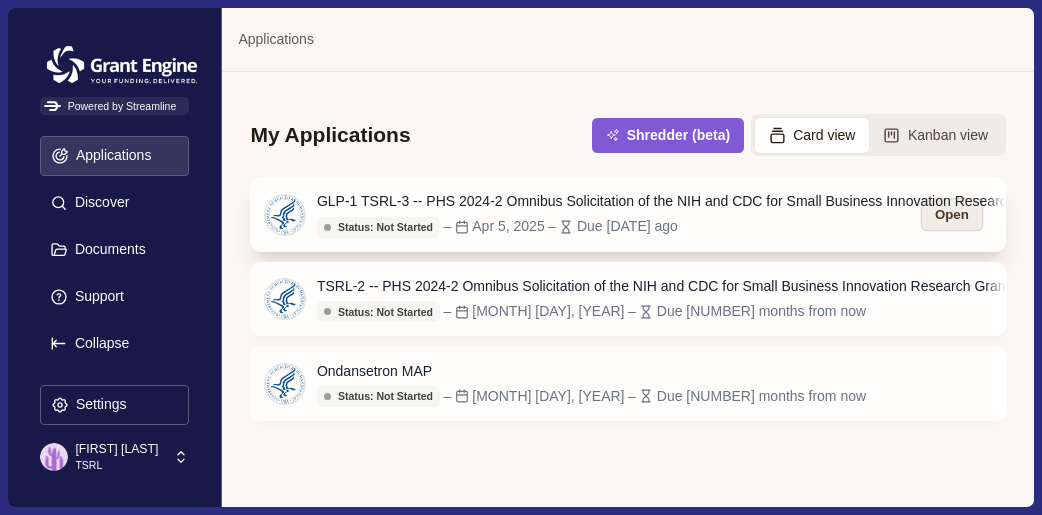 click on "Open" at bounding box center [952, 214] 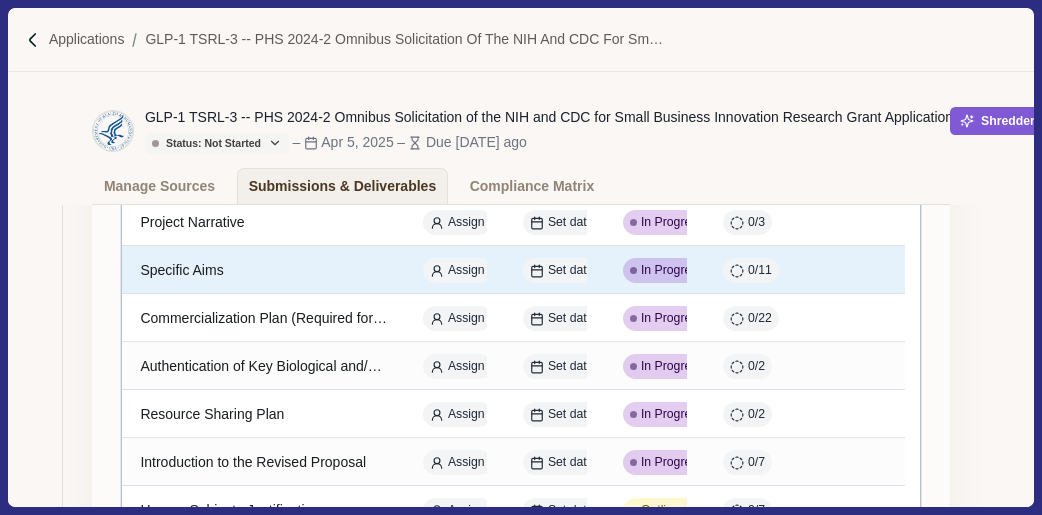 scroll, scrollTop: 403, scrollLeft: 0, axis: vertical 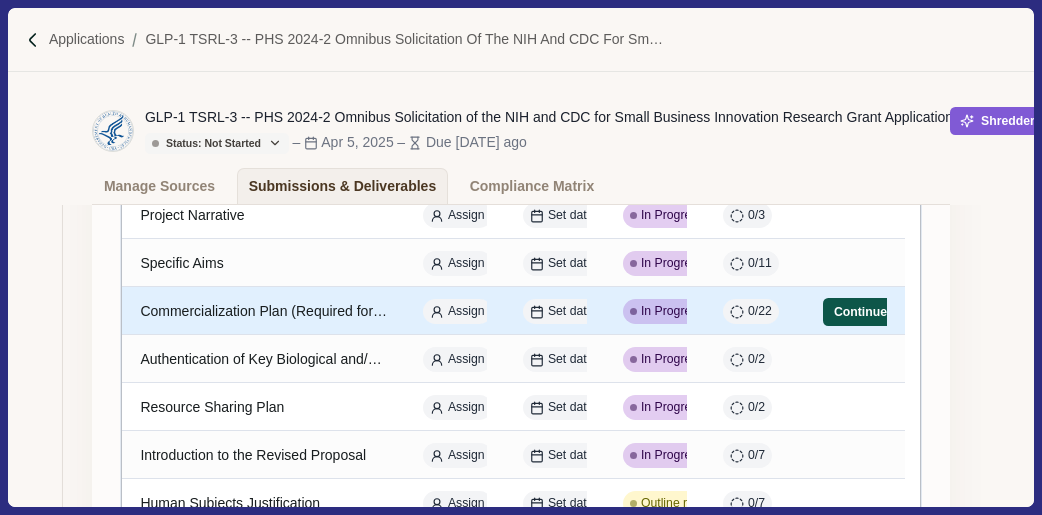 click on "Continue" at bounding box center (860, 312) 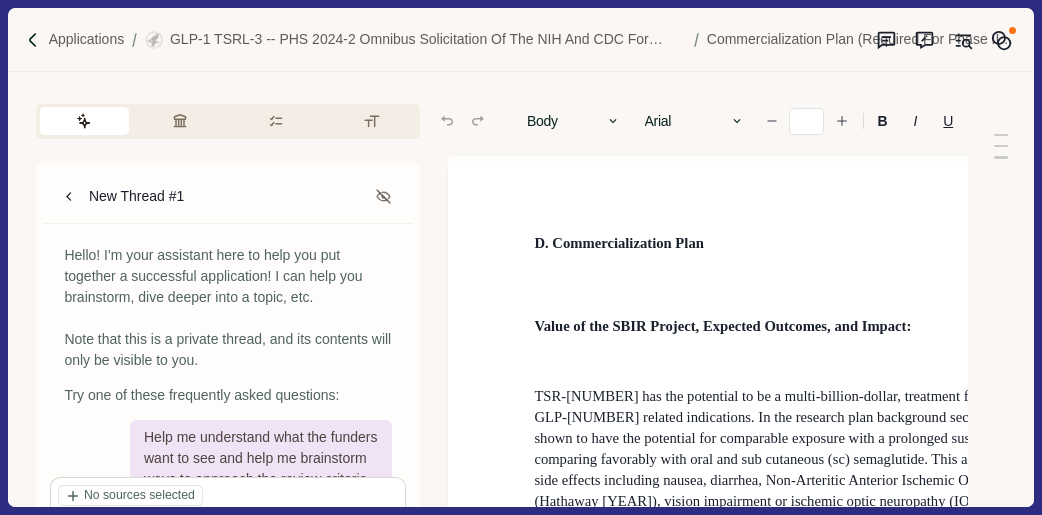 type on "**" 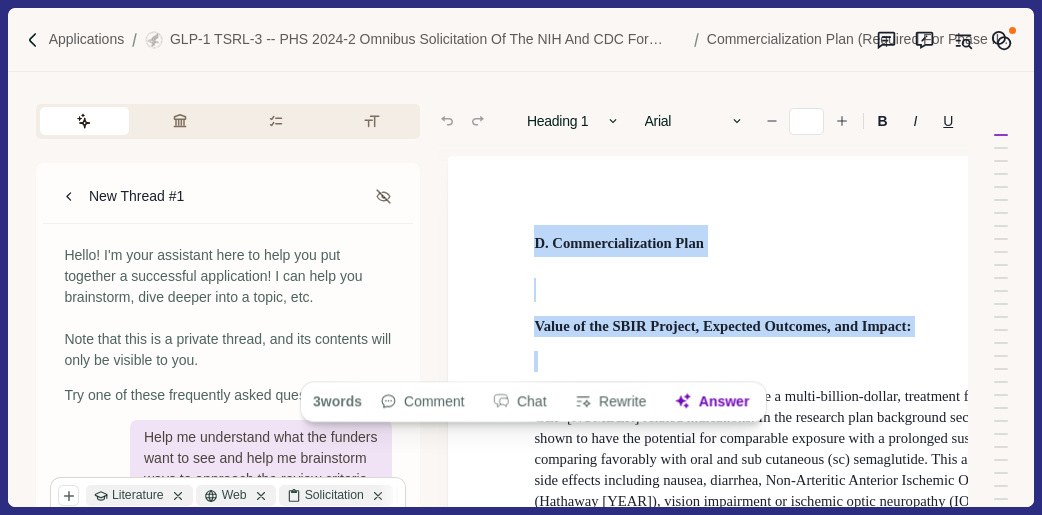 type on "**" 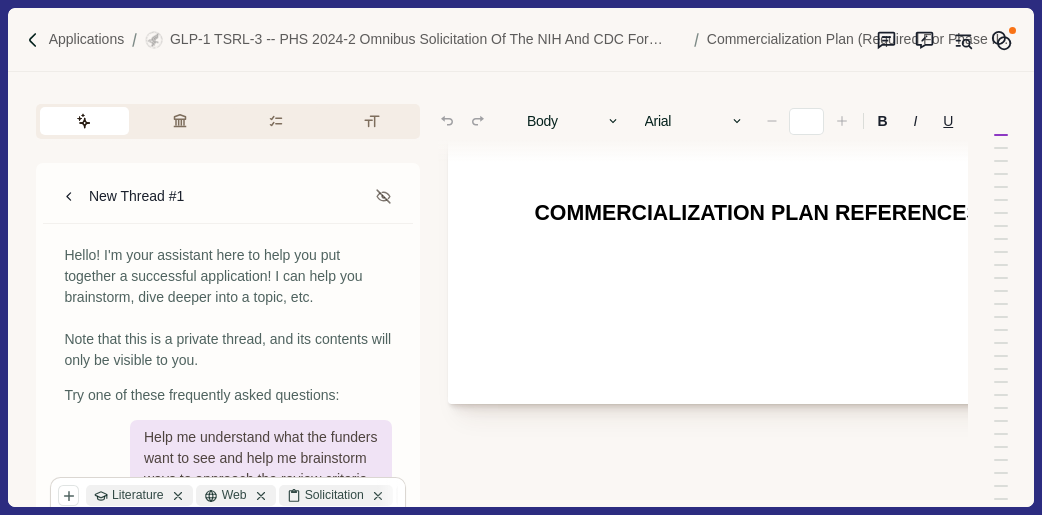 scroll, scrollTop: 20904, scrollLeft: 0, axis: vertical 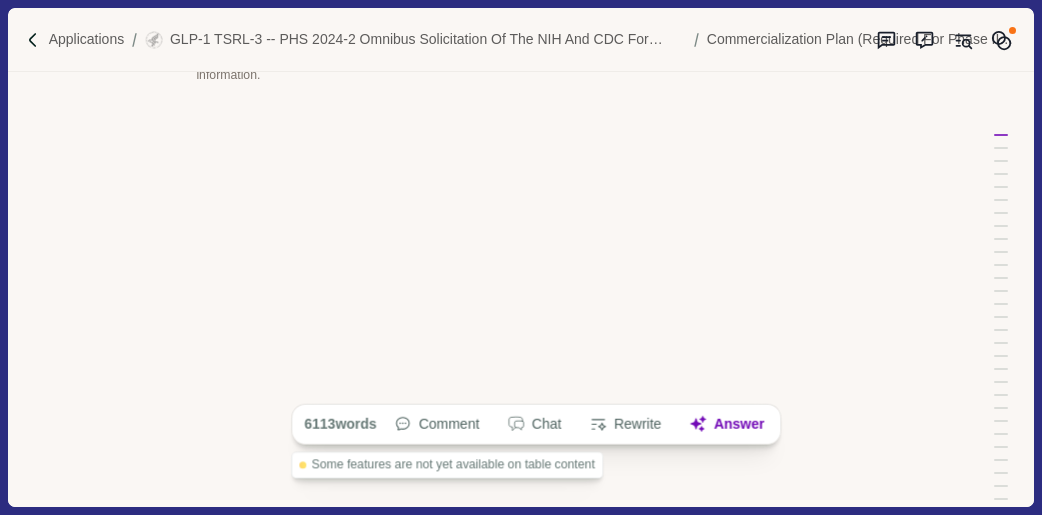 drag, startPoint x: 536, startPoint y: 241, endPoint x: 659, endPoint y: 579, distance: 359.68457 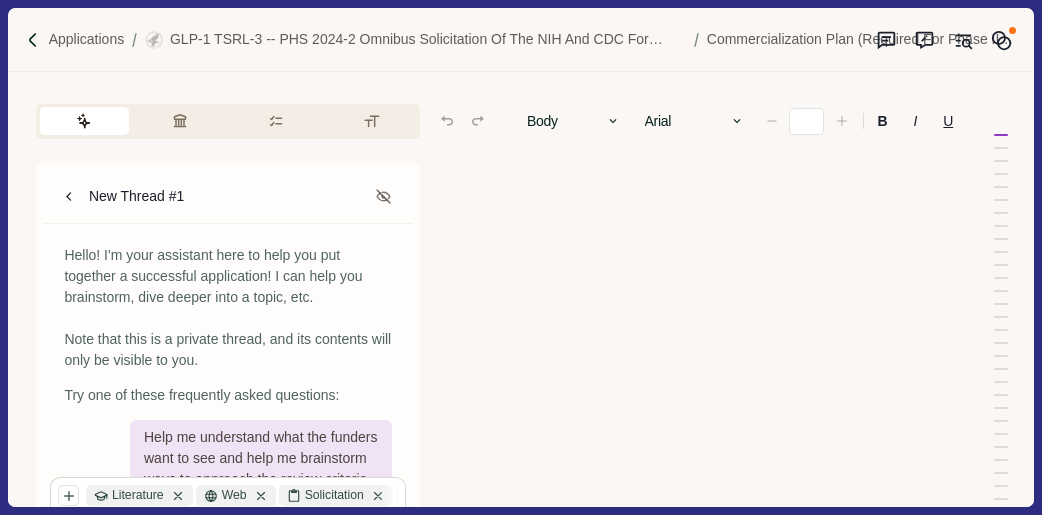 scroll, scrollTop: 148, scrollLeft: 0, axis: vertical 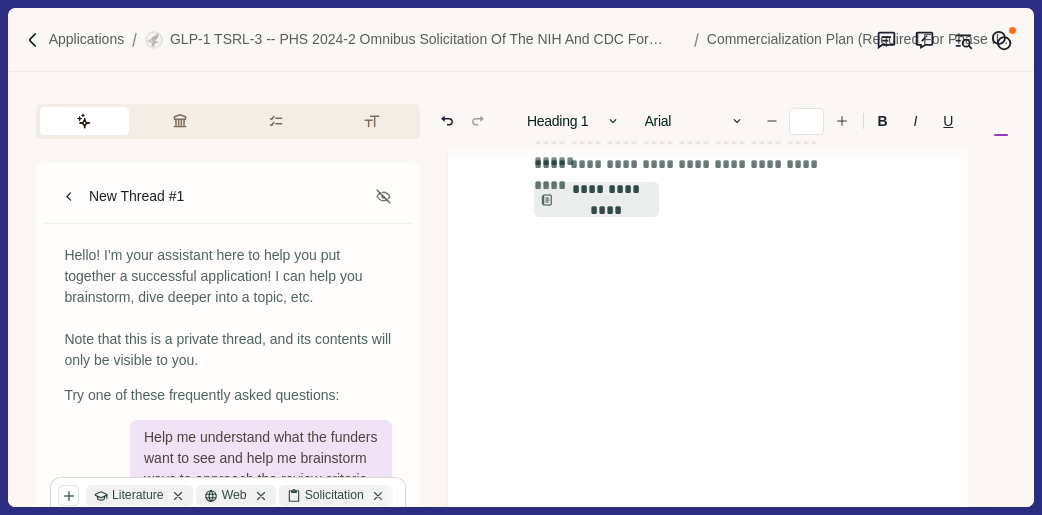 type on "**" 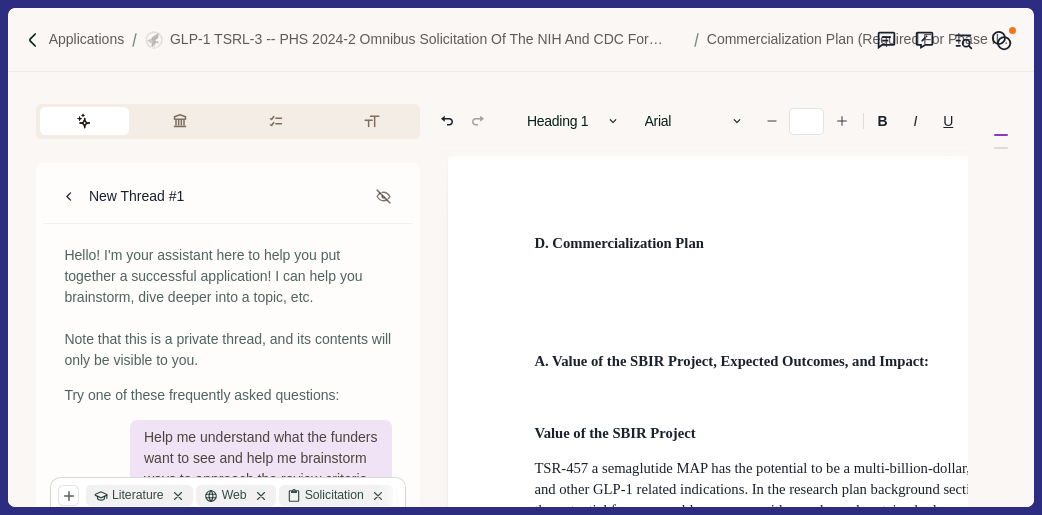 scroll, scrollTop: 24011, scrollLeft: 0, axis: vertical 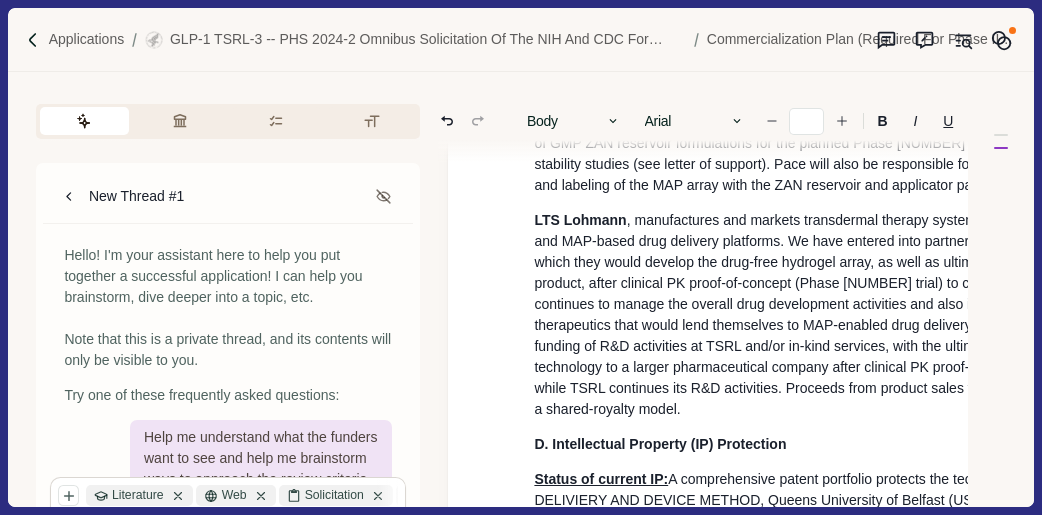 click on "While there are other types of MAPs in development, our 4th generation hydrogel MAPs overcome several limitations of the others.  Figure 3  summarizes the focus of top companies by MAP technology type.  A clear differentiator of the hydrogel formulation over dissolvable, coated and hollow MNs is the capability for sustained drug delivery of comparatively high doses of drugs .  Coated MAPs are limited by short duration of delivery and small drug loading capacity. Dissolving MAPs, while able to achieved sustained delivery, are limited in the amount of drug that can be loaded in the MAP tips of the array. Other shortcomings that are mitigated by hydrogel MAP are resistance of skin puncture closure while in place and its complete removal from the skin at the end of the treatment period ( 41 ).  Hydrogel MAPs afford access to a concentrated drug reservoir with increased loading capacity while keeping the aqueous pores it creates in the skin open to diffusion longer ." at bounding box center [848, -1289] 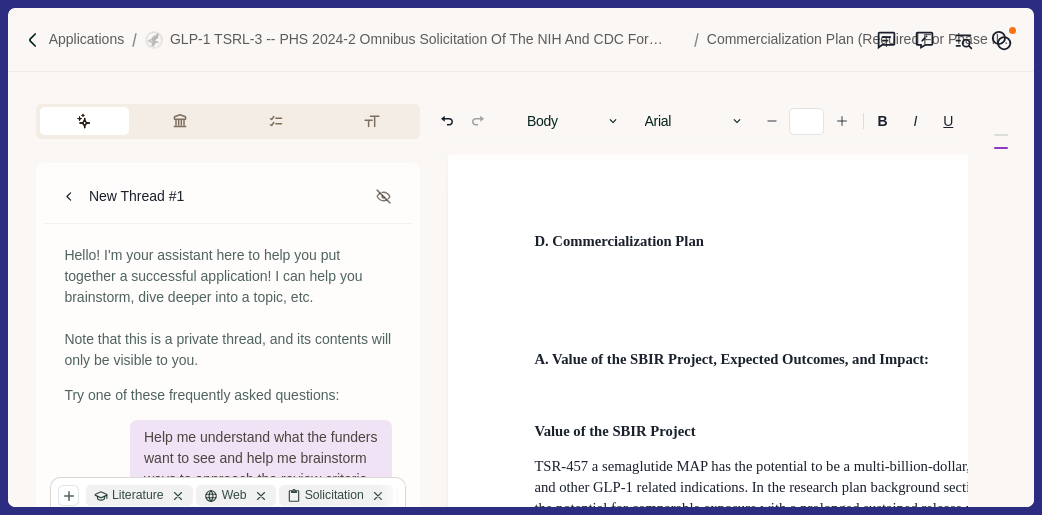 scroll, scrollTop: 0, scrollLeft: 0, axis: both 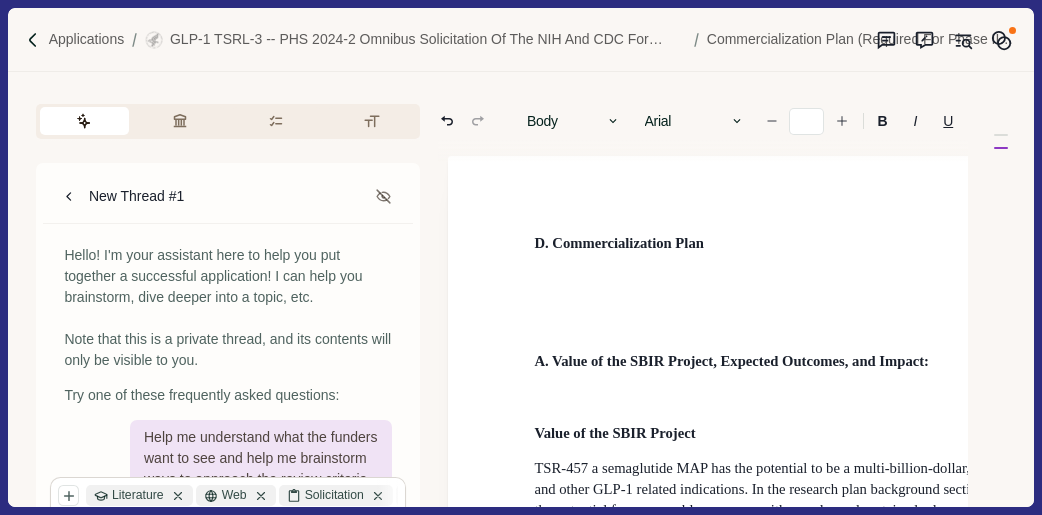 click on "Hello! I'm your assistant here to help you put together a successful application! I can help you brainstorm, dive deeper into a topic, etc. Note that this is a private thread, and its contents will only be visible to you." at bounding box center (228, 308) 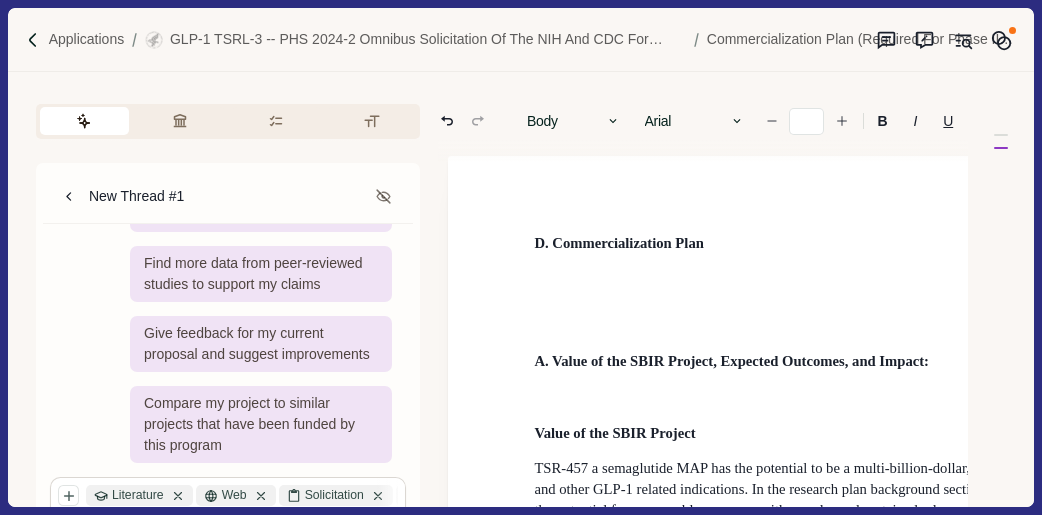 scroll, scrollTop: 305, scrollLeft: 0, axis: vertical 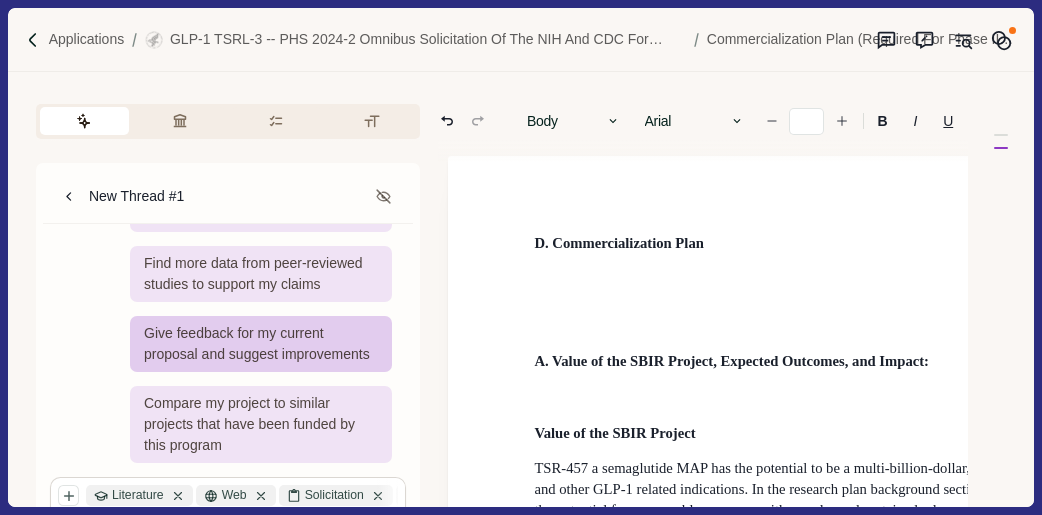 click on "Give feedback for my current proposal and suggest improvements" at bounding box center (261, 344) 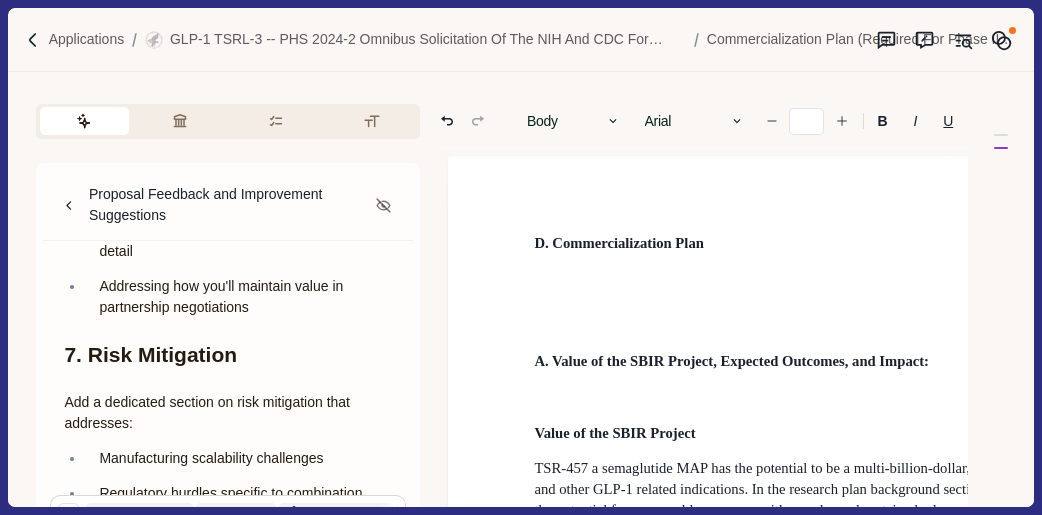 scroll, scrollTop: 2200, scrollLeft: 0, axis: vertical 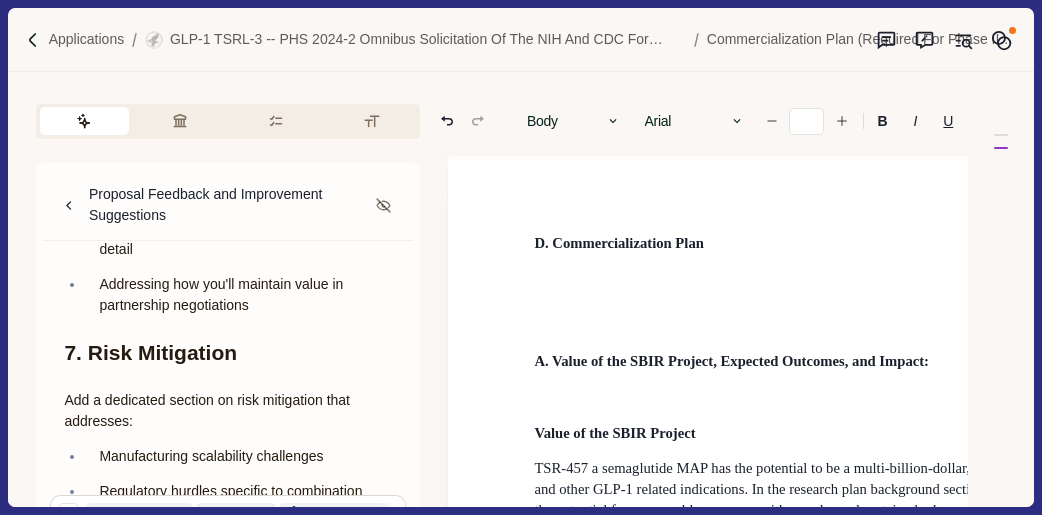 drag, startPoint x: 201, startPoint y: 333, endPoint x: 201, endPoint y: 319, distance: 14 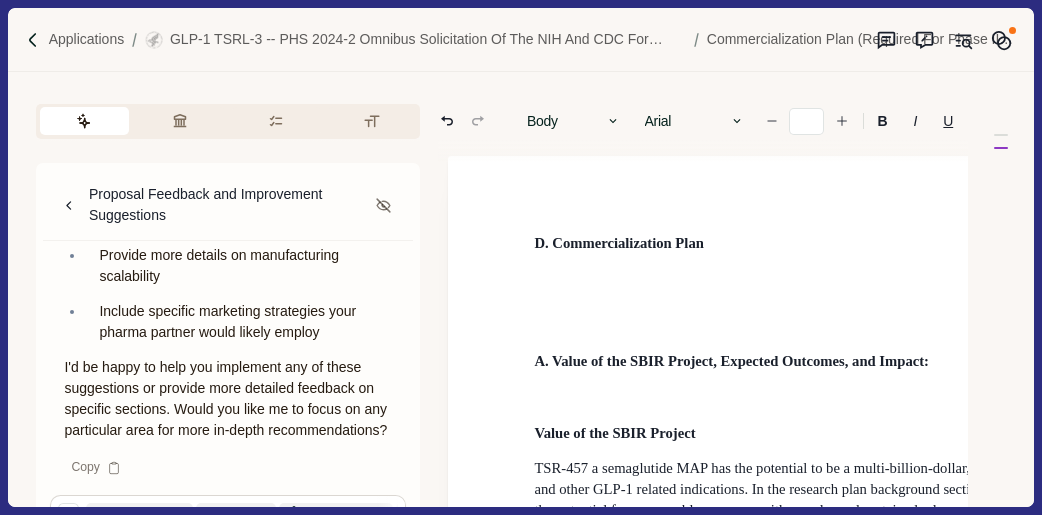 scroll, scrollTop: 4078, scrollLeft: 0, axis: vertical 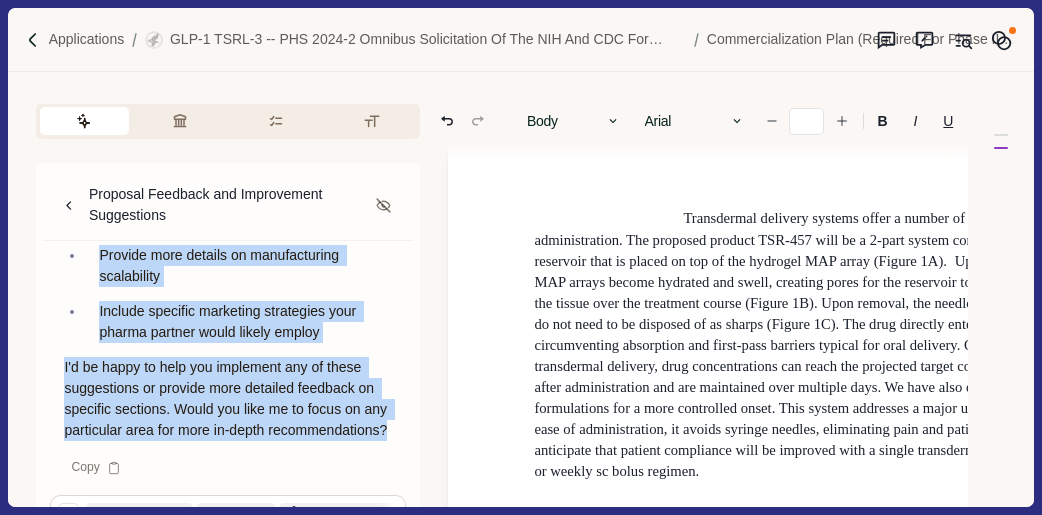 drag, startPoint x: 69, startPoint y: 293, endPoint x: 189, endPoint y: 444, distance: 192.87561 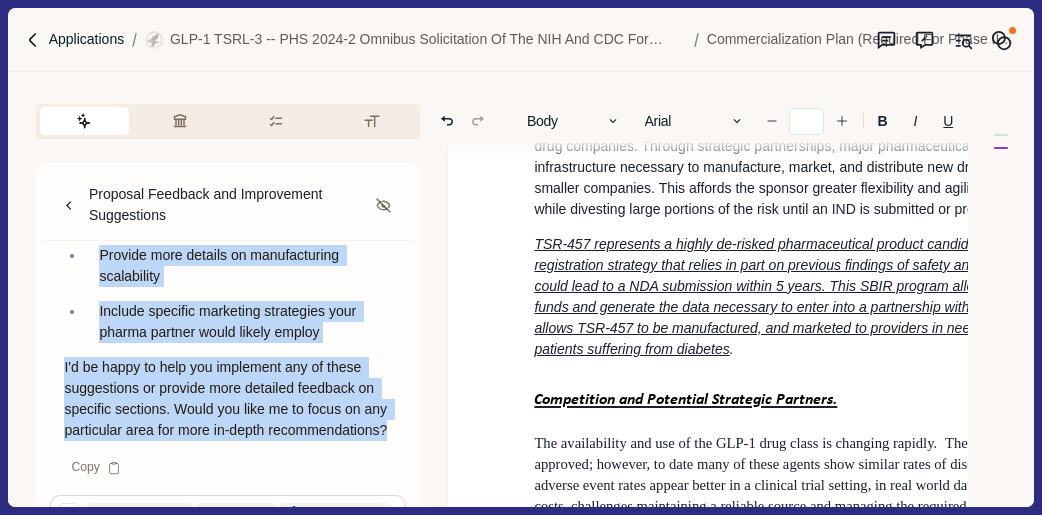 click on "Applications" at bounding box center (87, 39) 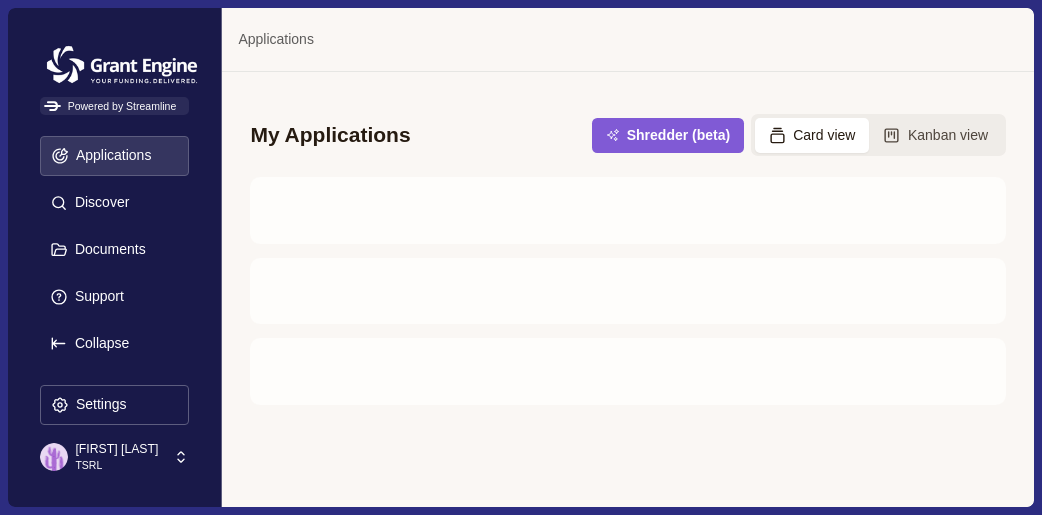 click at bounding box center (602, 201) 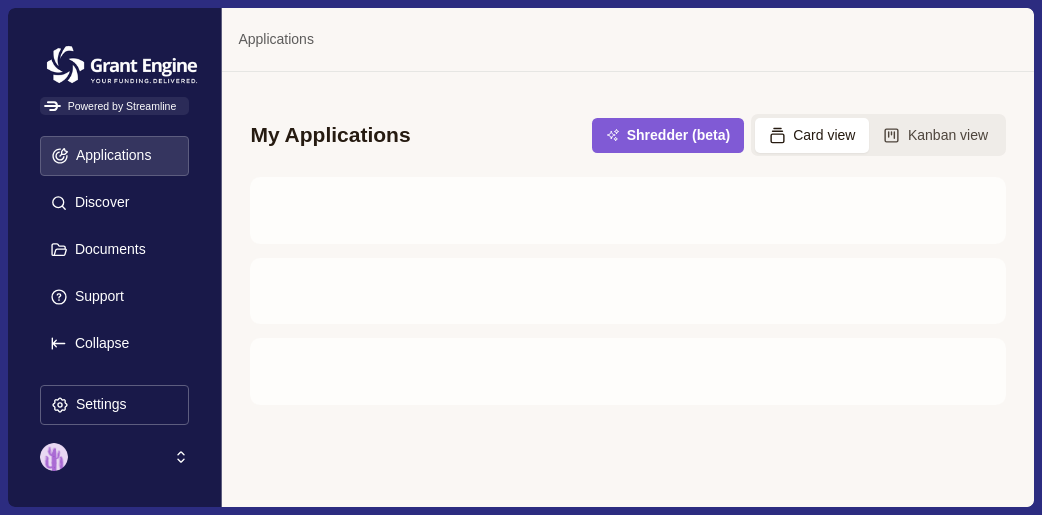 scroll, scrollTop: 0, scrollLeft: 0, axis: both 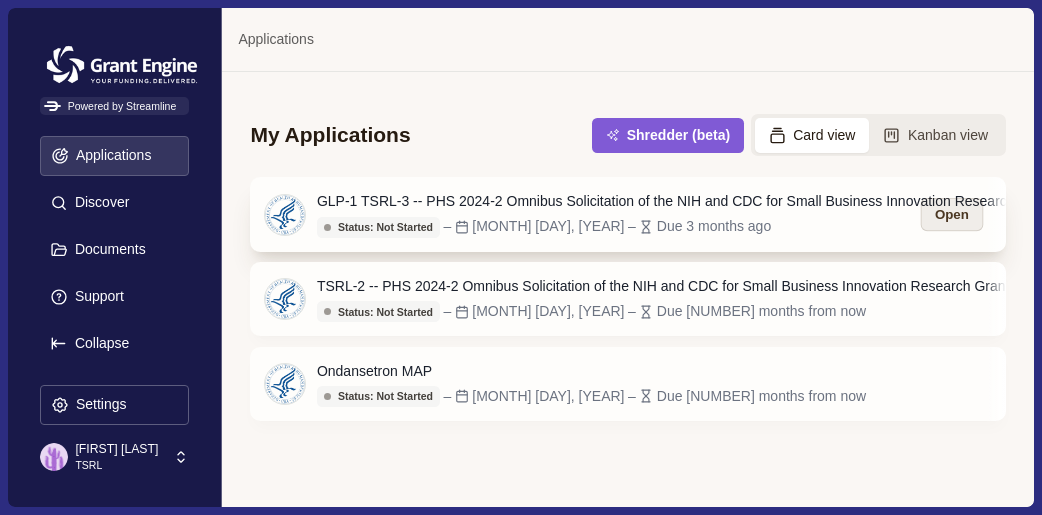 click on "Open" at bounding box center [952, 214] 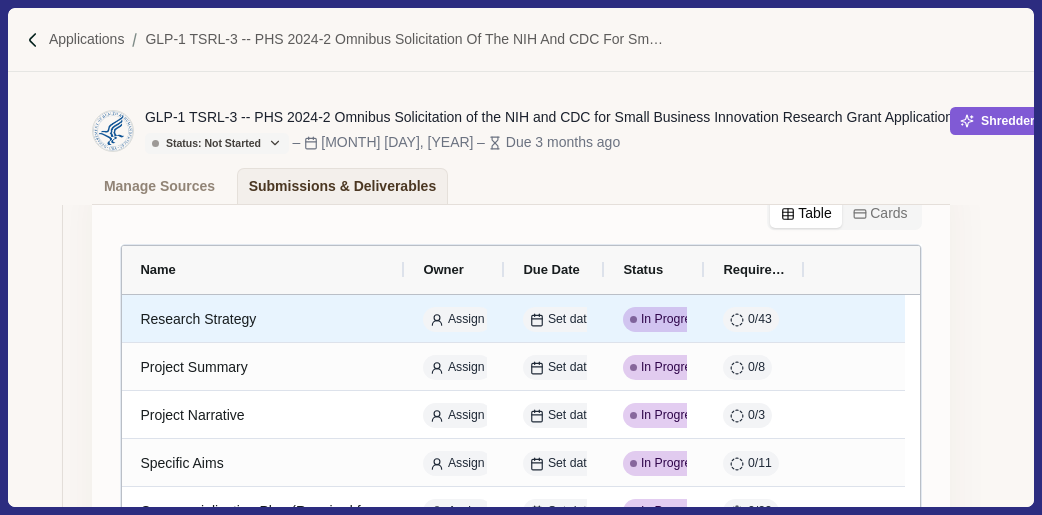 scroll, scrollTop: 196, scrollLeft: 0, axis: vertical 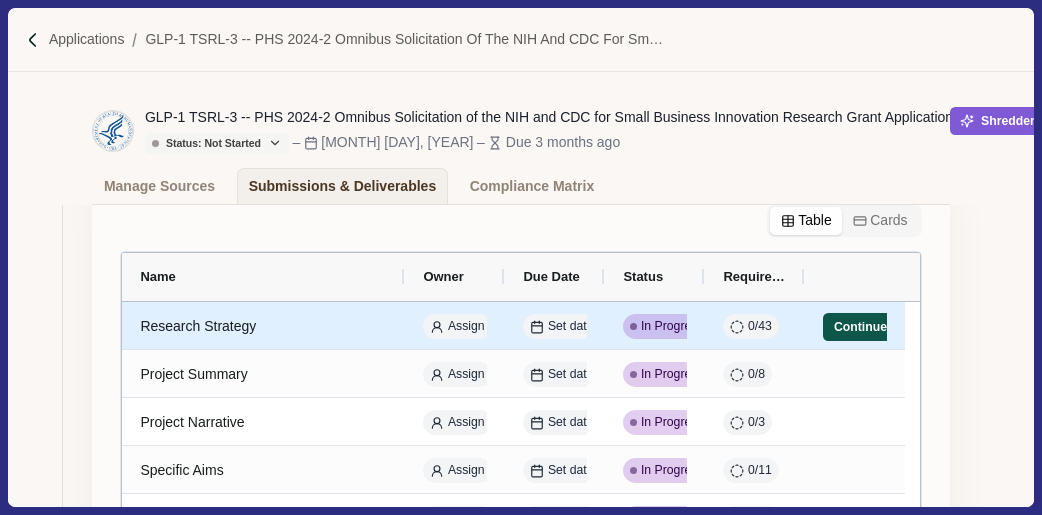 click on "Continue" at bounding box center (860, 327) 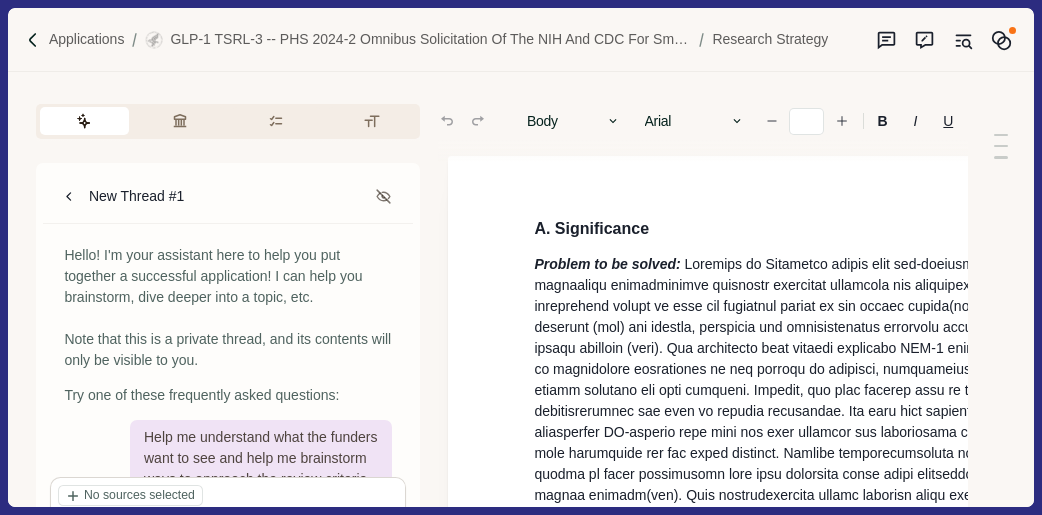 type on "**" 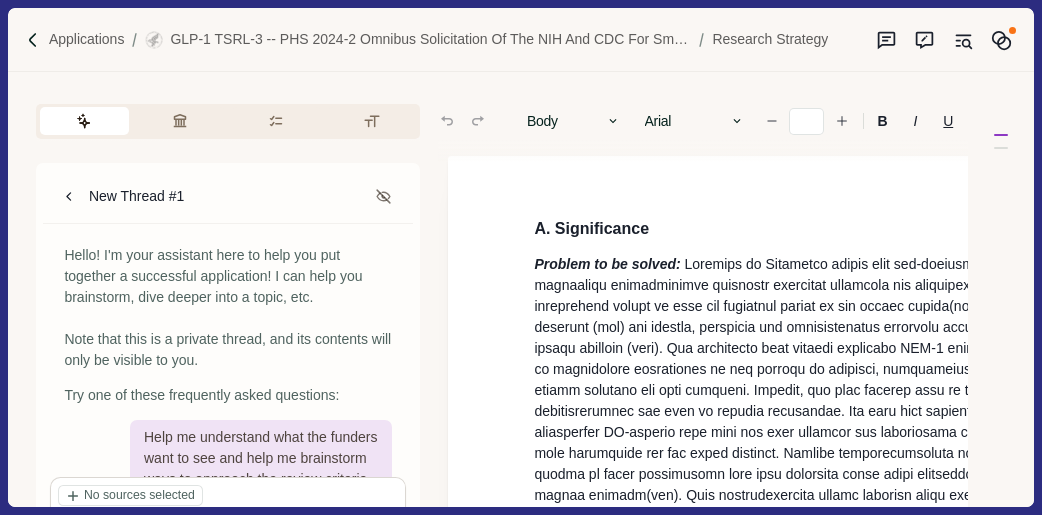 click on "A. Significance" at bounding box center [591, 228] 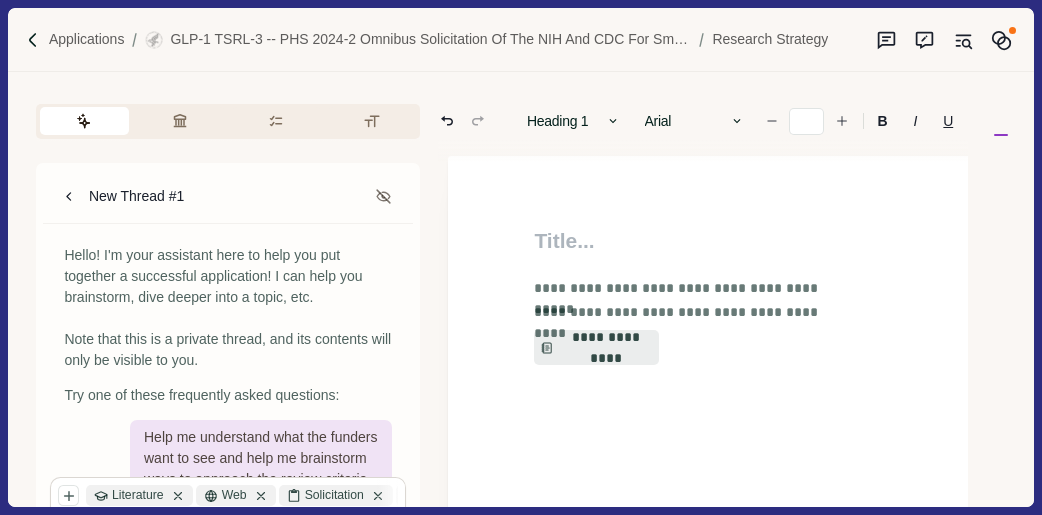 type on "**" 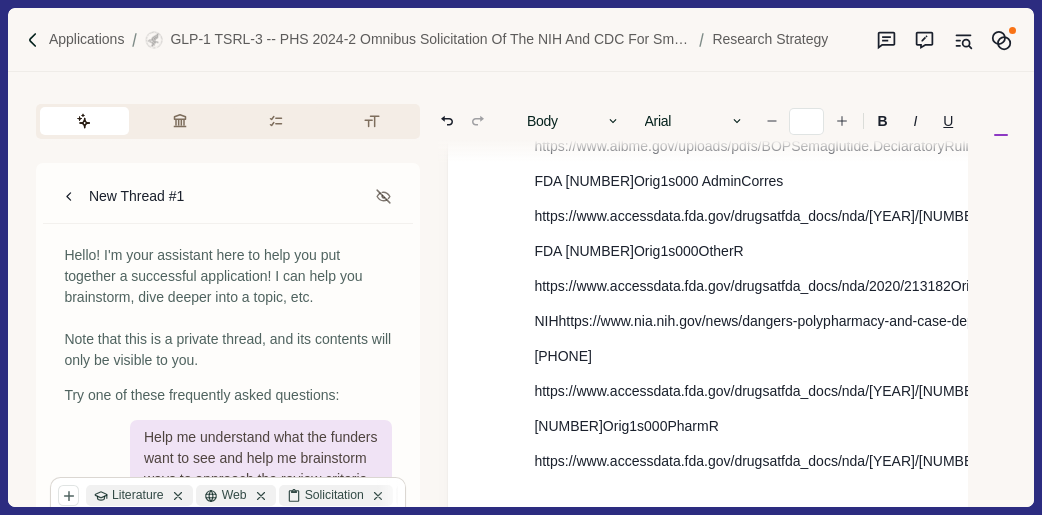scroll, scrollTop: 17143, scrollLeft: 0, axis: vertical 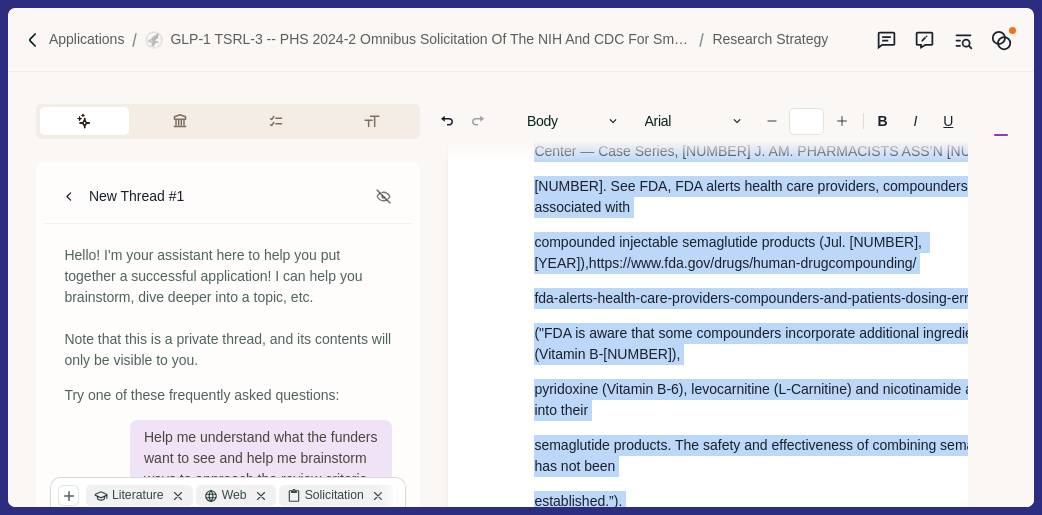drag, startPoint x: 540, startPoint y: 282, endPoint x: 750, endPoint y: 352, distance: 221.35944 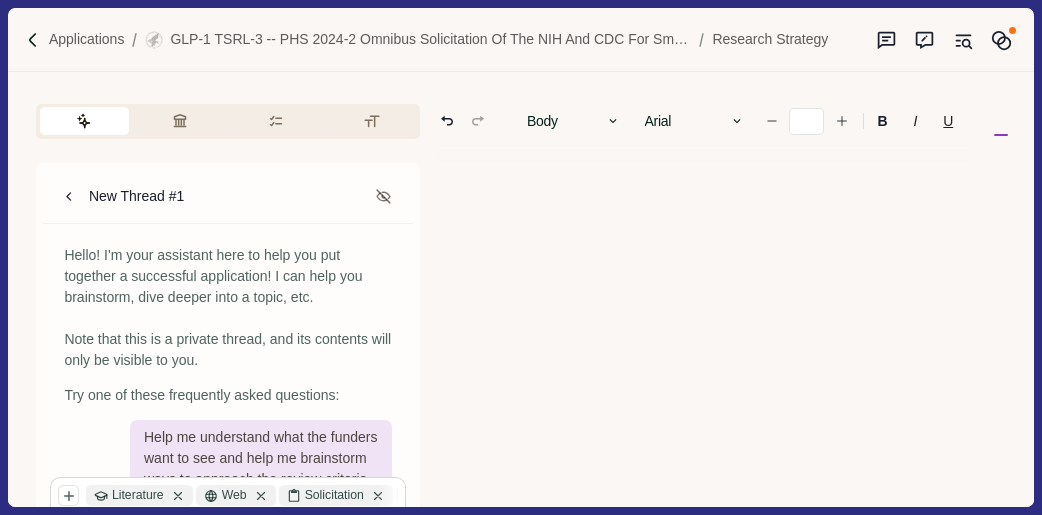 scroll, scrollTop: 17360, scrollLeft: 0, axis: vertical 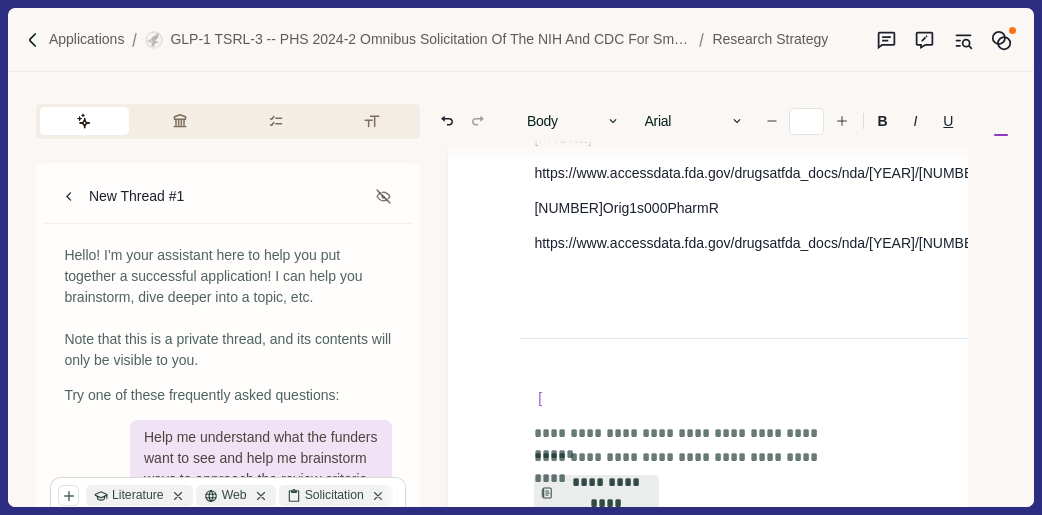 click on "Hello! I'm your assistant here to help you put together a successful application! I can help you brainstorm, dive deeper into a topic, etc. Note that this is a private thread, and its contents will only be visible to you." at bounding box center [228, 308] 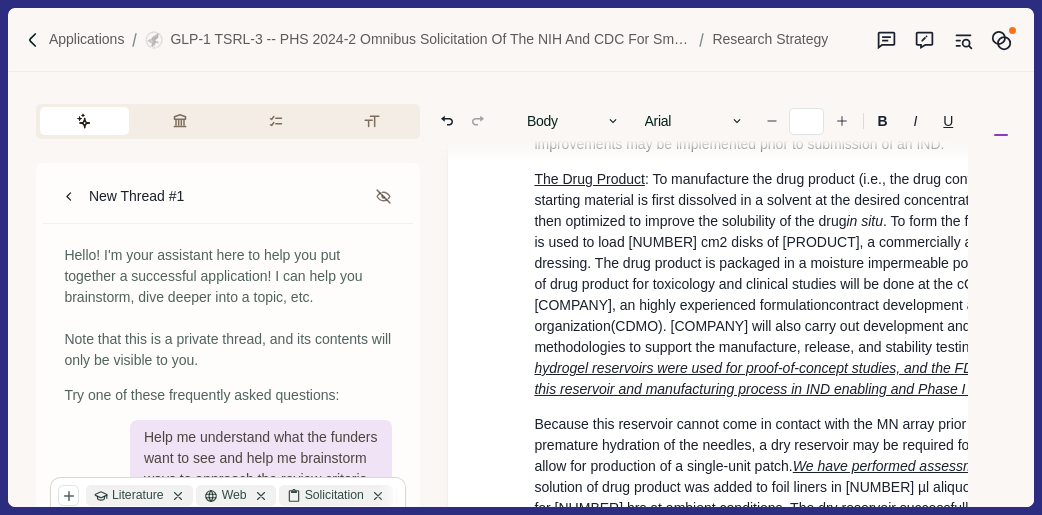 scroll, scrollTop: 6666, scrollLeft: 0, axis: vertical 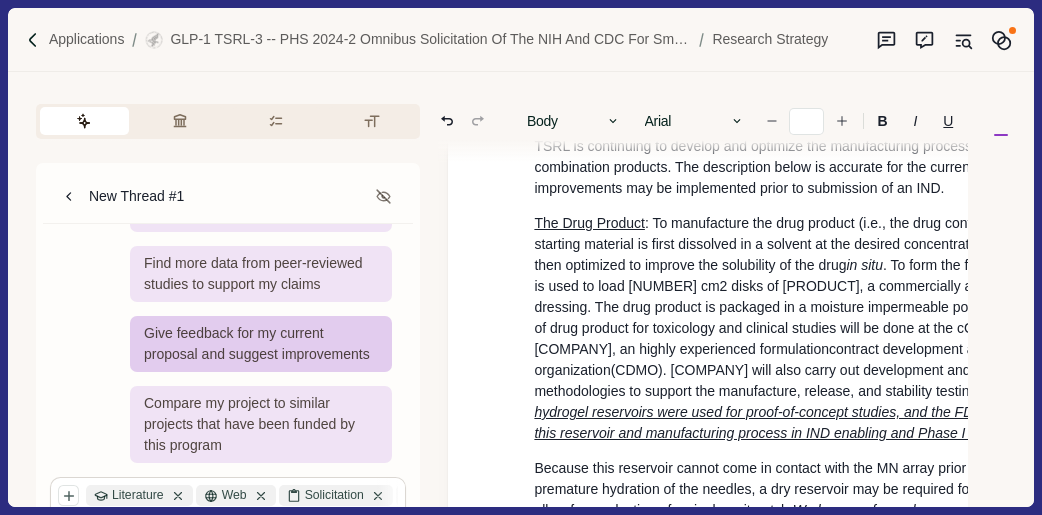 click on "Give feedback for my current proposal and suggest improvements" at bounding box center [261, 344] 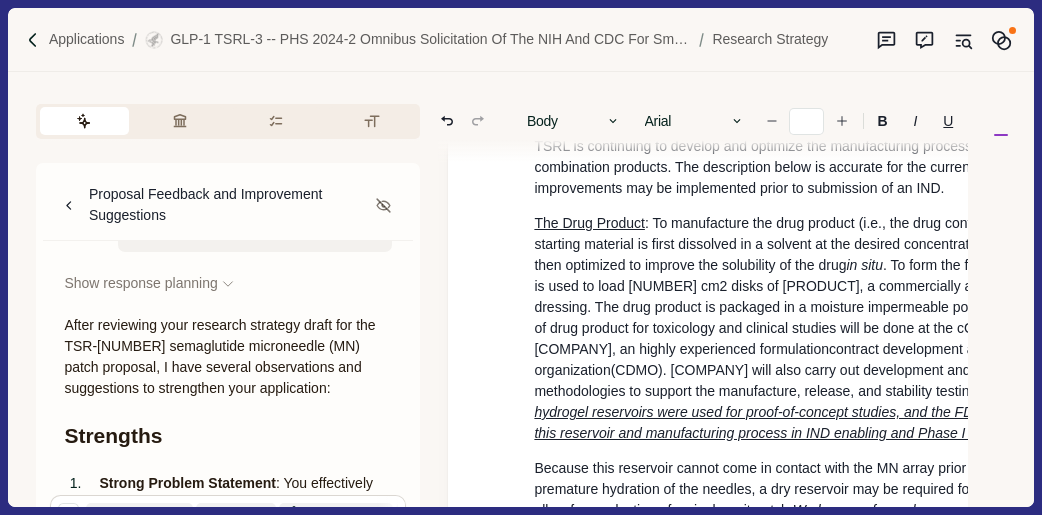 scroll, scrollTop: 60, scrollLeft: 0, axis: vertical 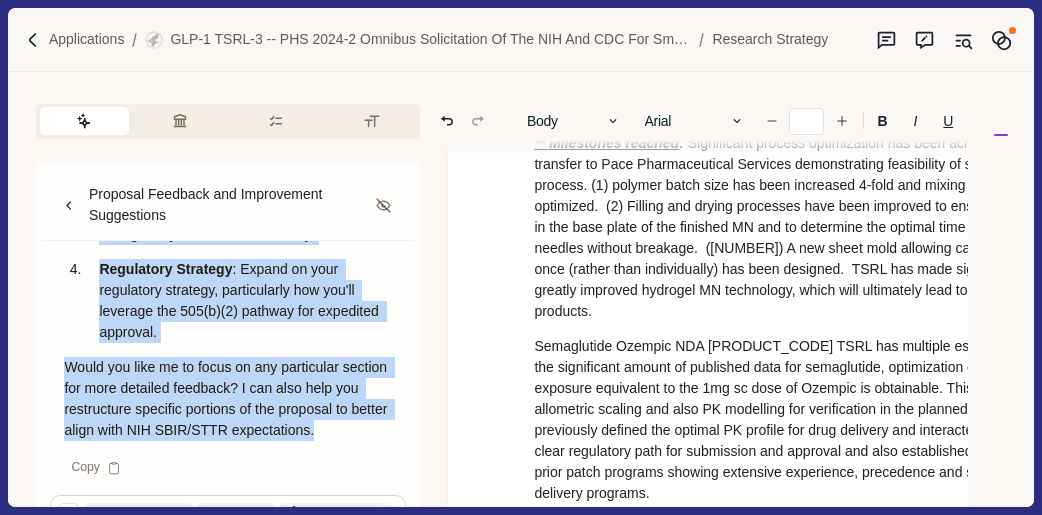 drag, startPoint x: 67, startPoint y: 318, endPoint x: 170, endPoint y: 443, distance: 161.96913 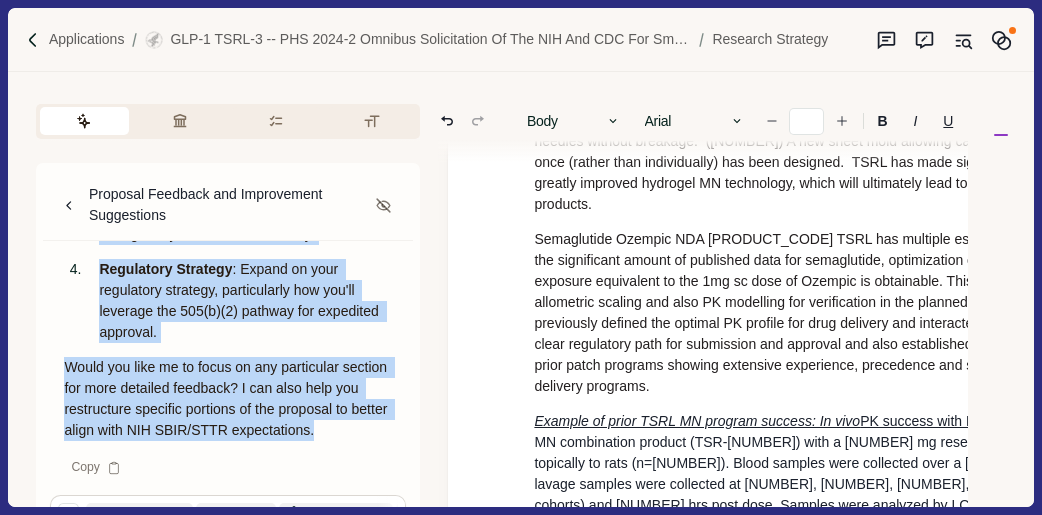 scroll, scrollTop: 8815, scrollLeft: 0, axis: vertical 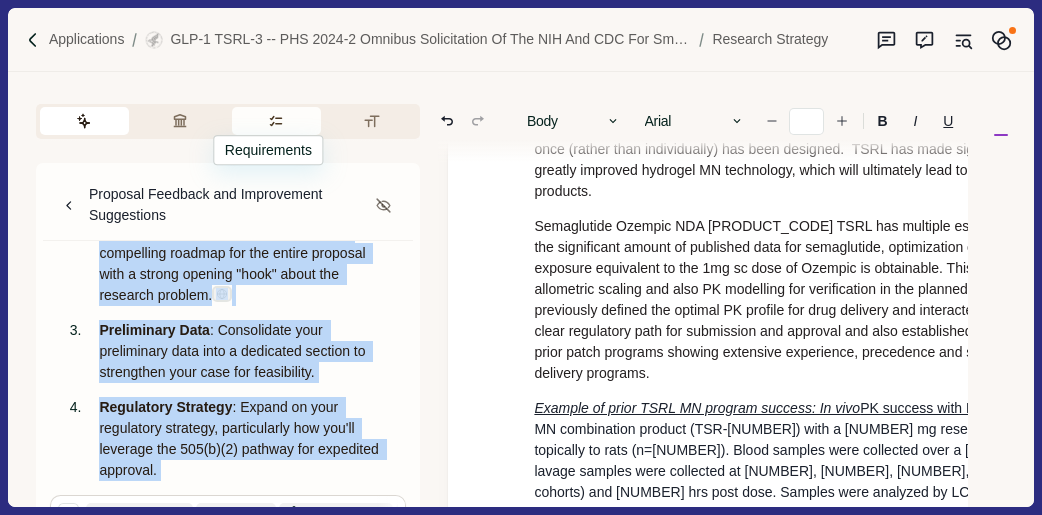 click 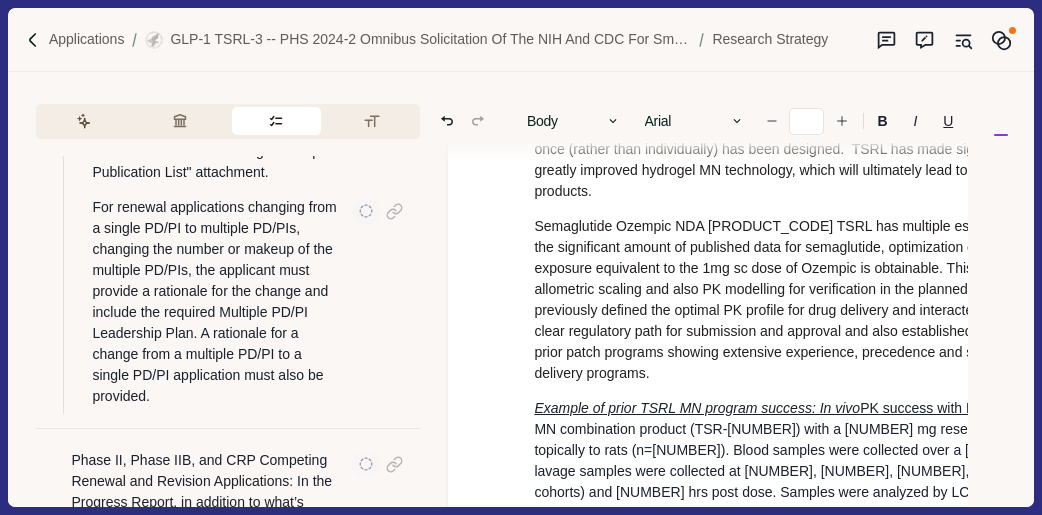 scroll, scrollTop: 6778, scrollLeft: 0, axis: vertical 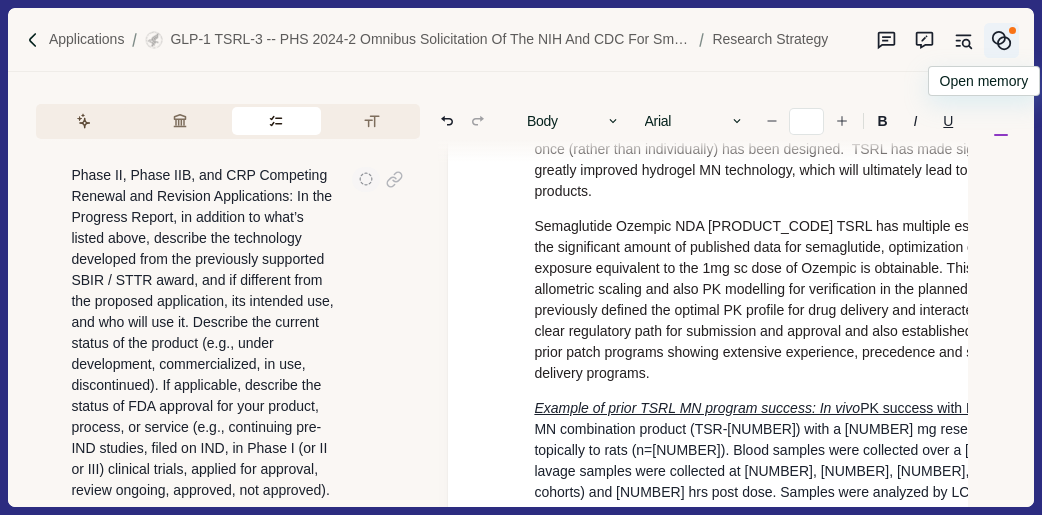 click 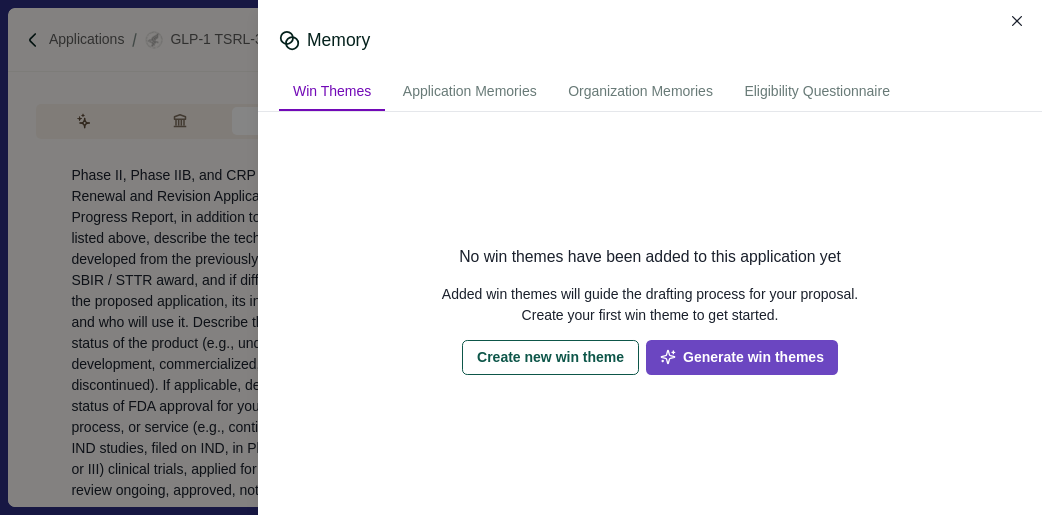 click on "Generate win themes" at bounding box center (742, 357) 